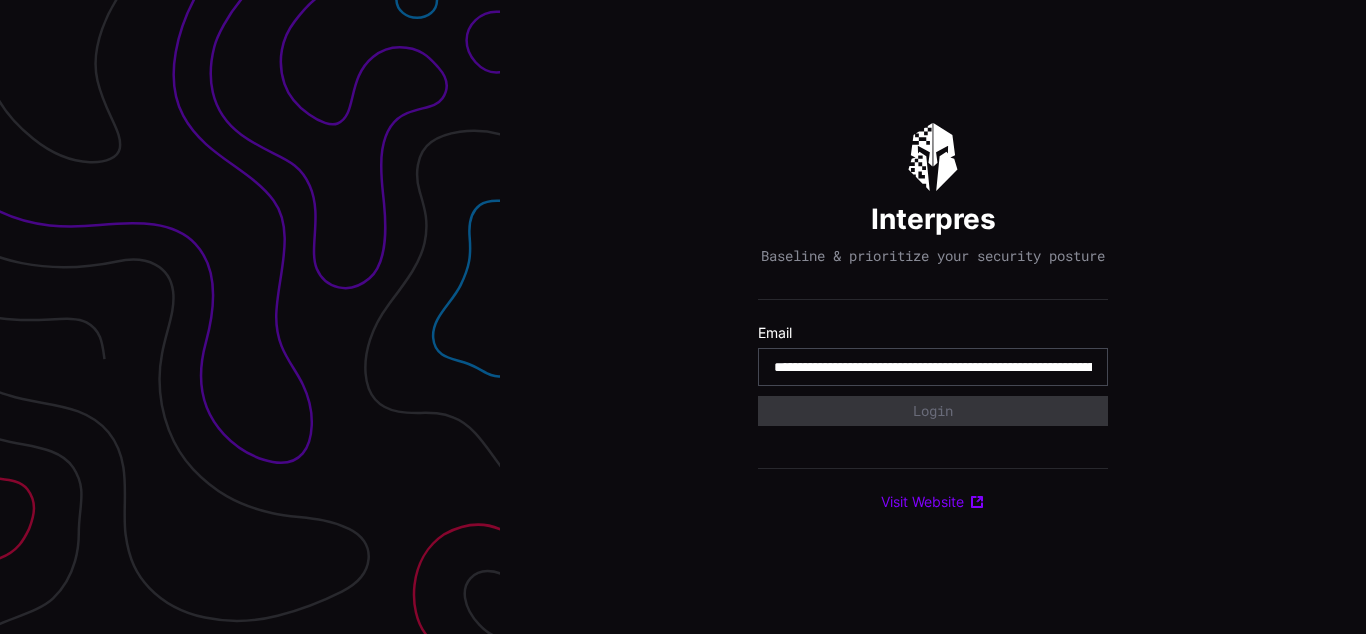 scroll, scrollTop: 0, scrollLeft: 0, axis: both 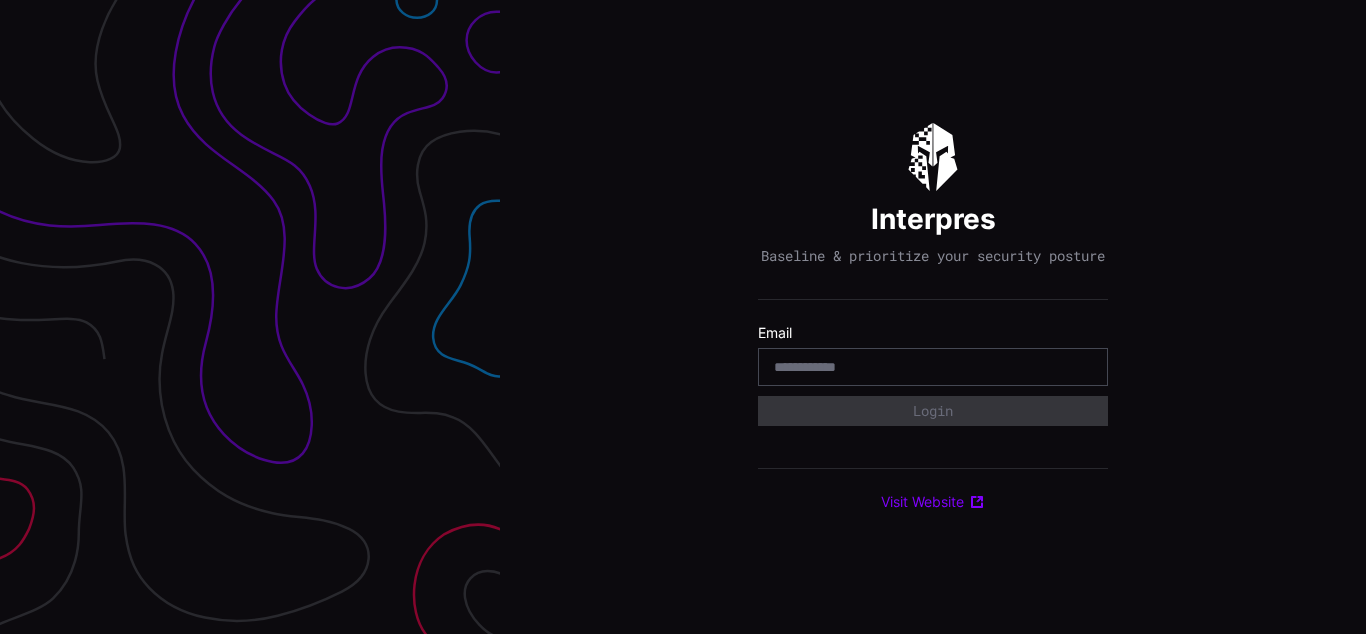 click on "Interpres Baseline & prioritize your security posture Email Login Visit Website" at bounding box center (933, 317) 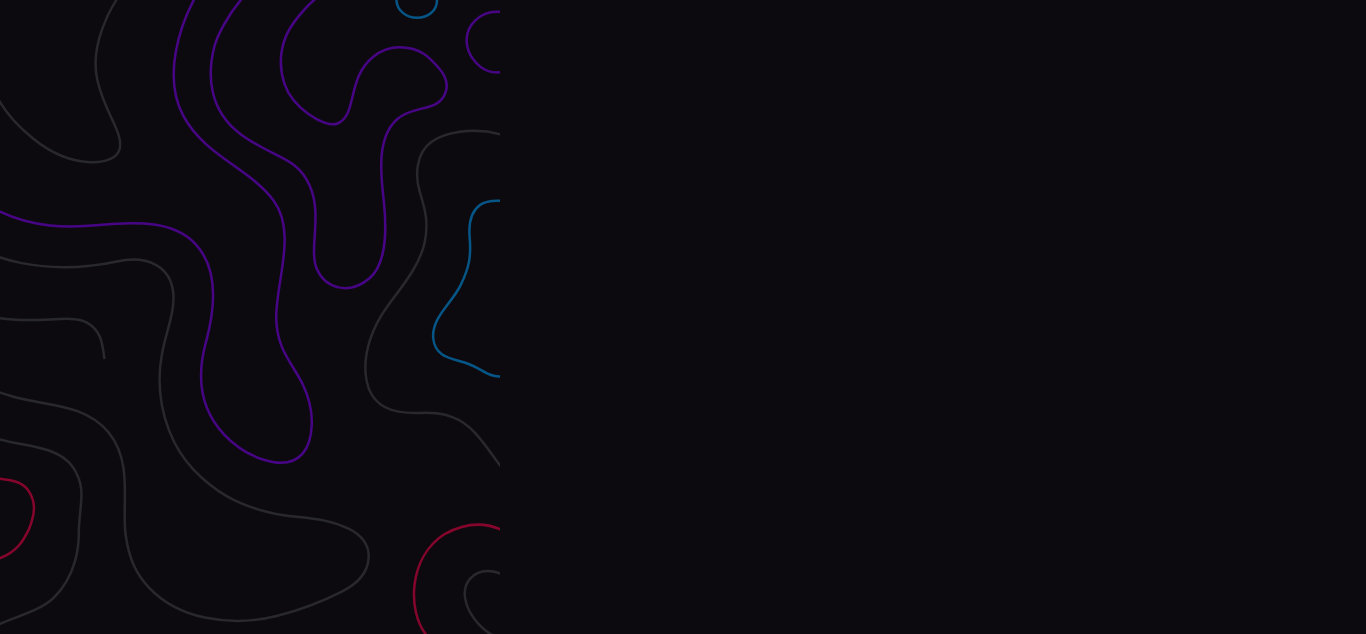 scroll, scrollTop: 0, scrollLeft: 0, axis: both 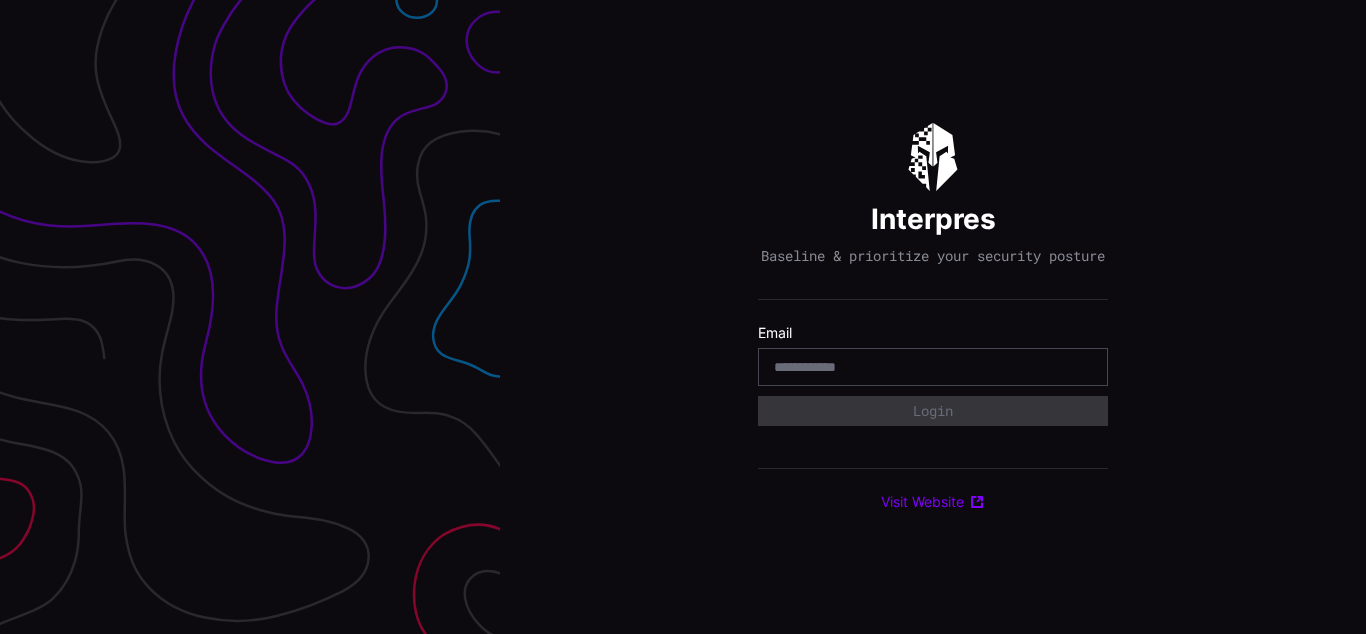 click on "Interpres Baseline & prioritize your security posture Email Login Visit Website" at bounding box center (933, 317) 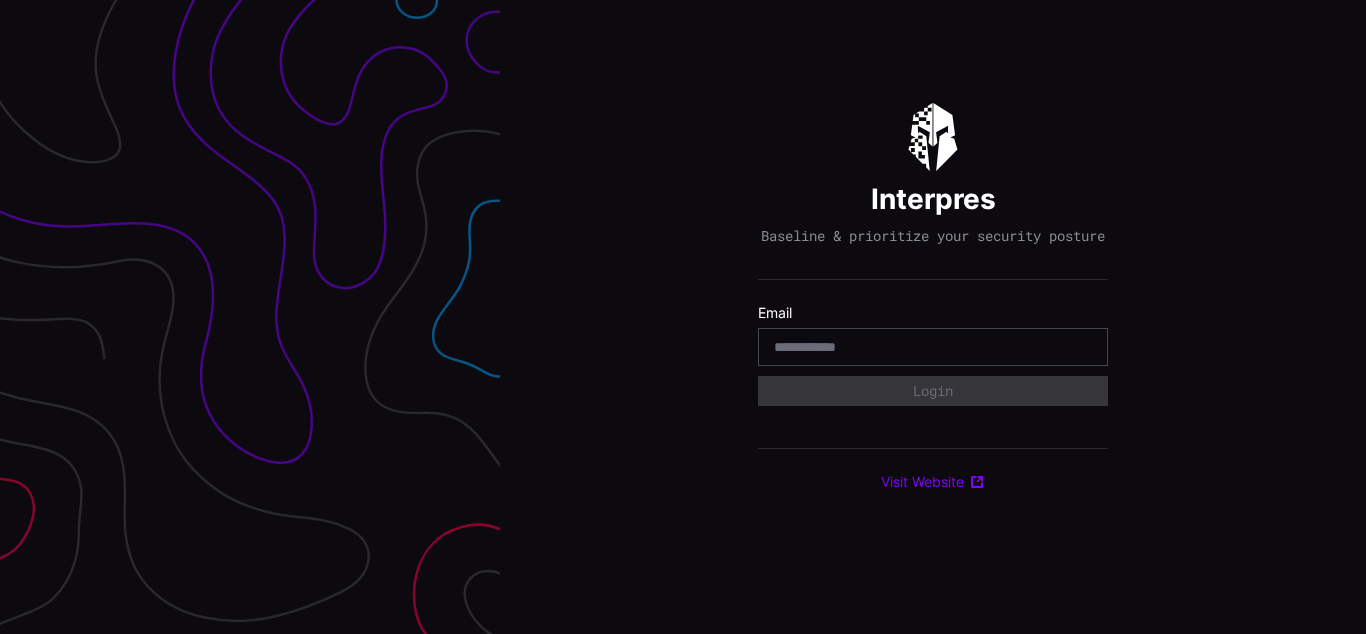 scroll, scrollTop: 0, scrollLeft: 0, axis: both 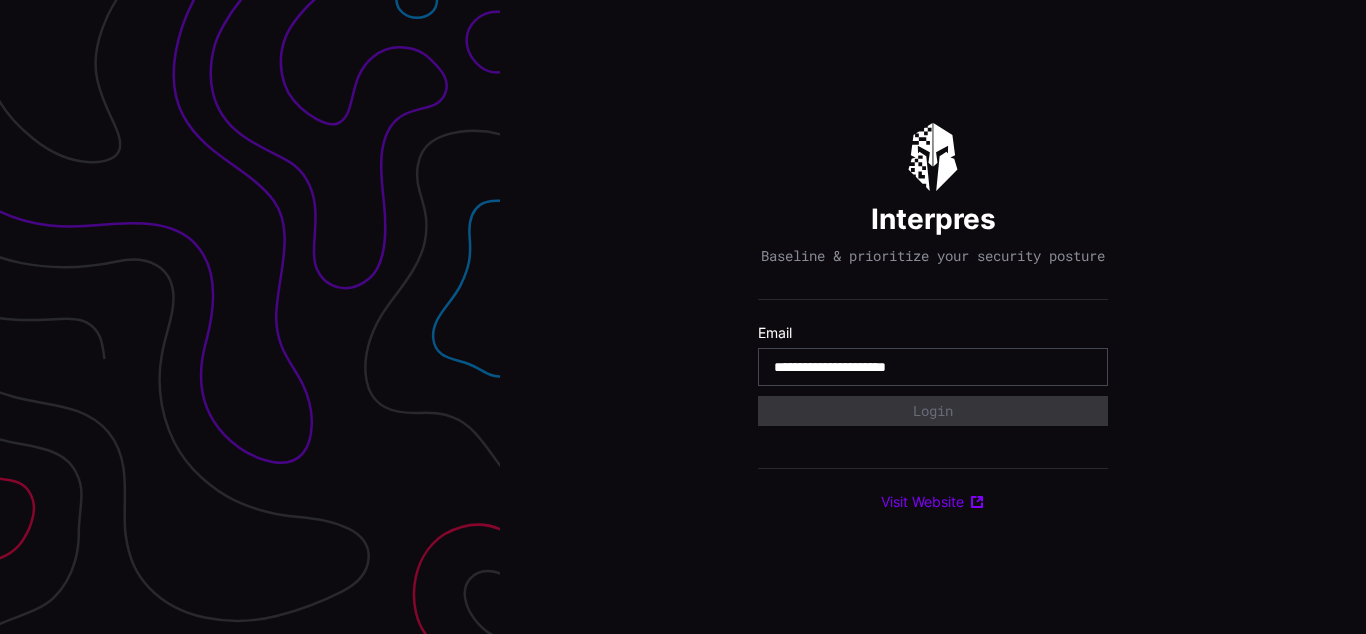 type on "**********" 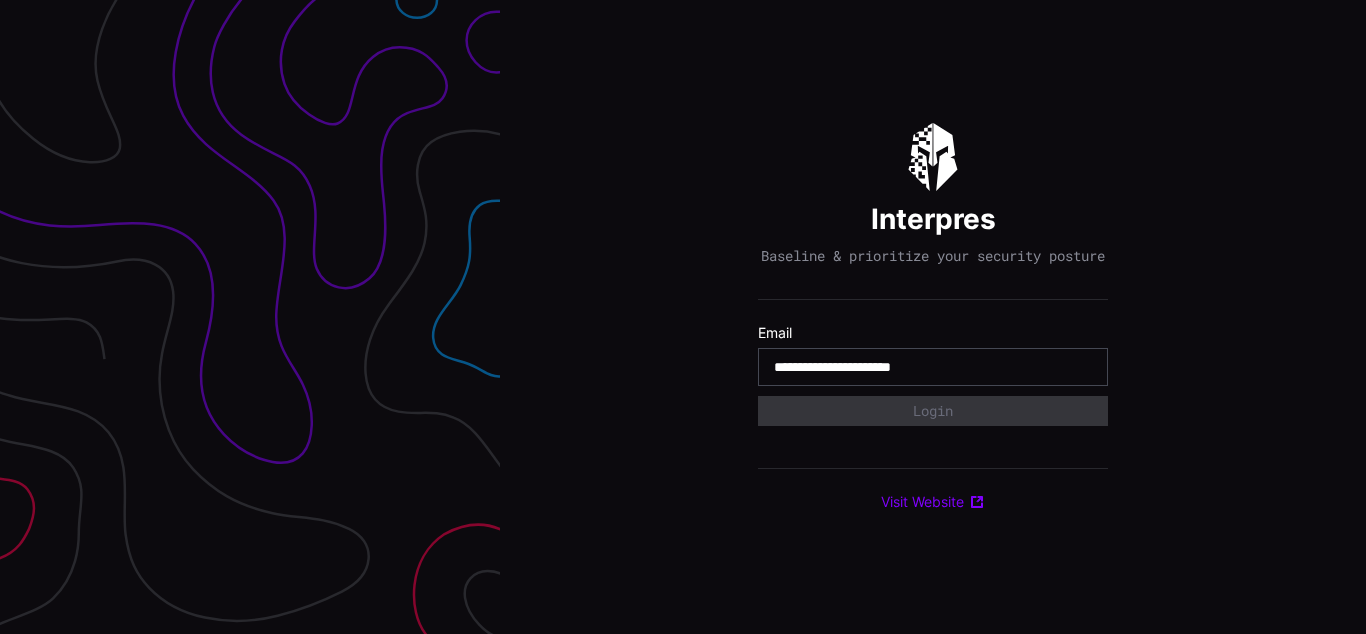click on "**********" at bounding box center (933, 367) 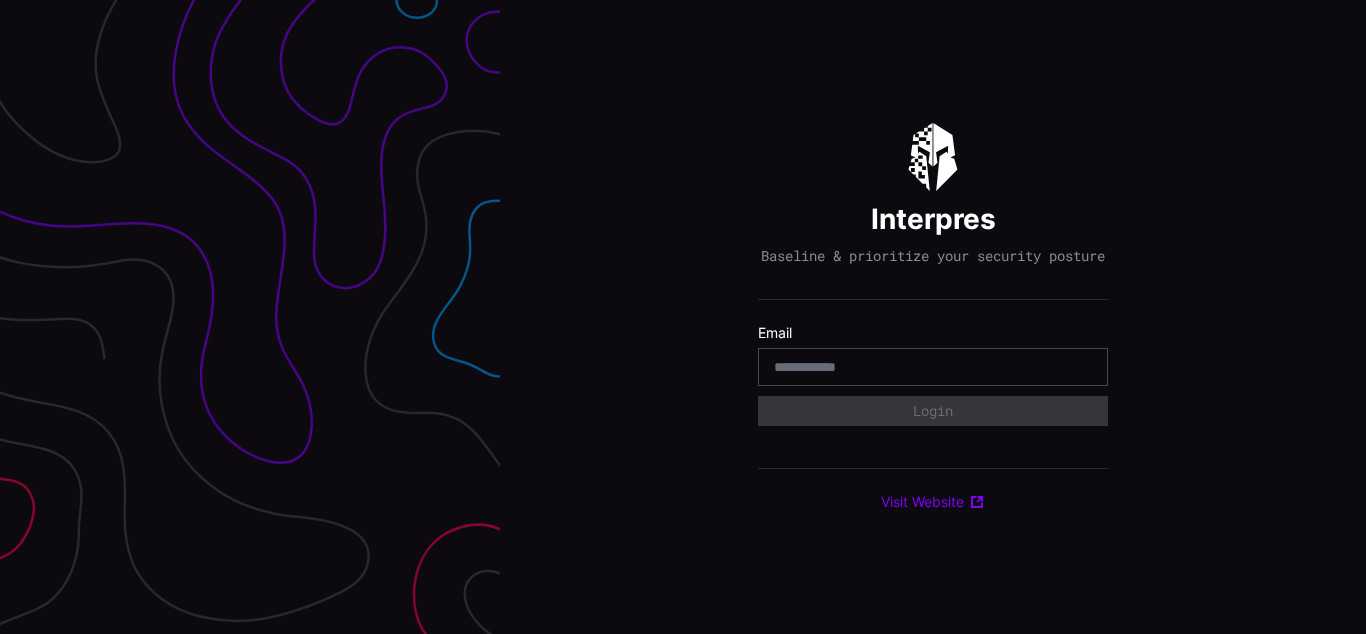 scroll, scrollTop: 0, scrollLeft: 0, axis: both 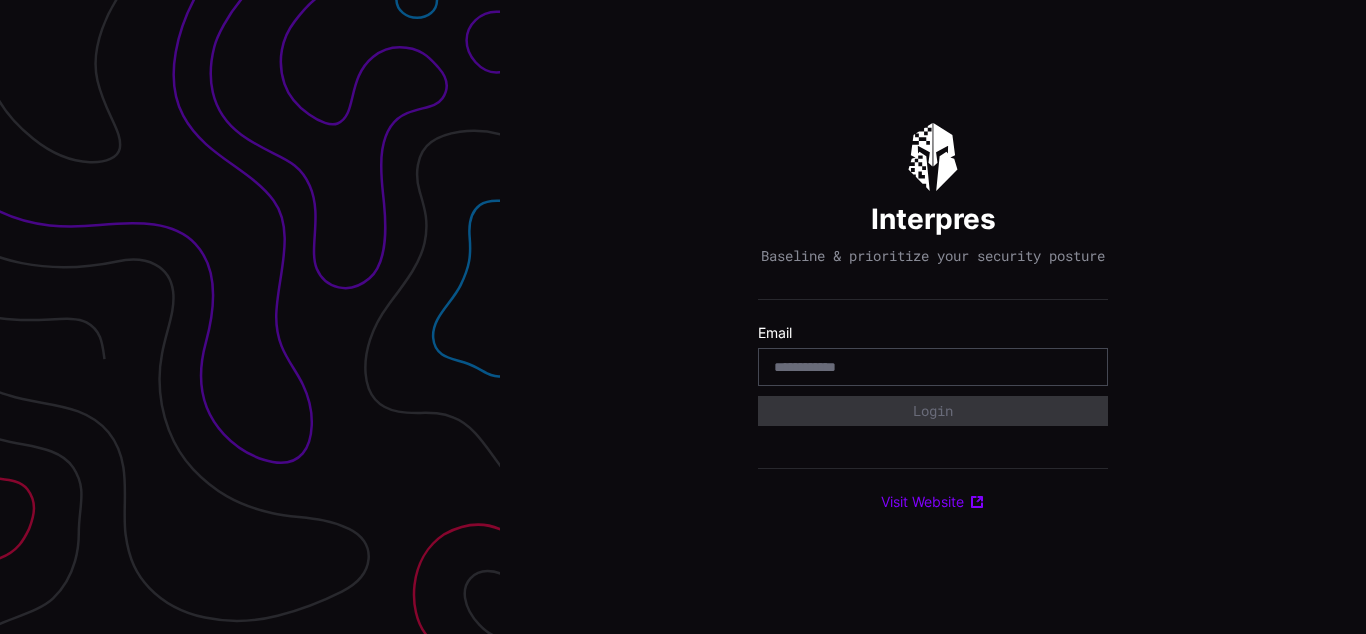 click on "Interpres Baseline & prioritize your security posture Email Login Visit Website" at bounding box center [933, 317] 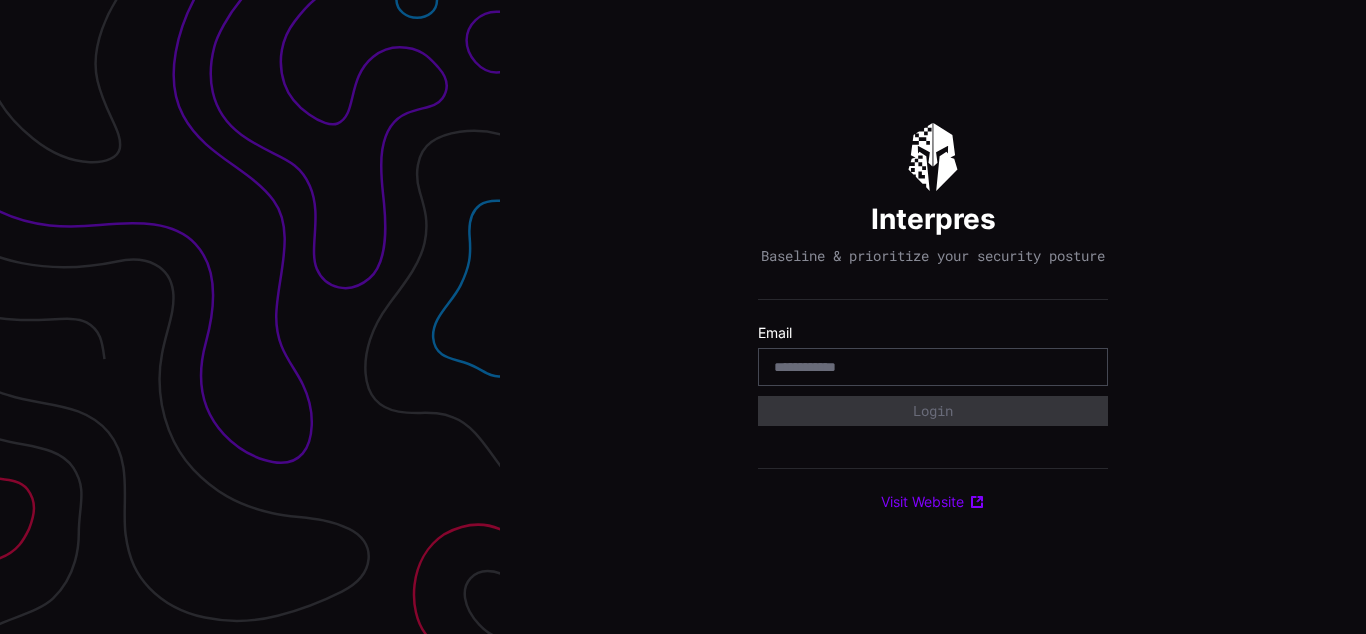scroll, scrollTop: 0, scrollLeft: 0, axis: both 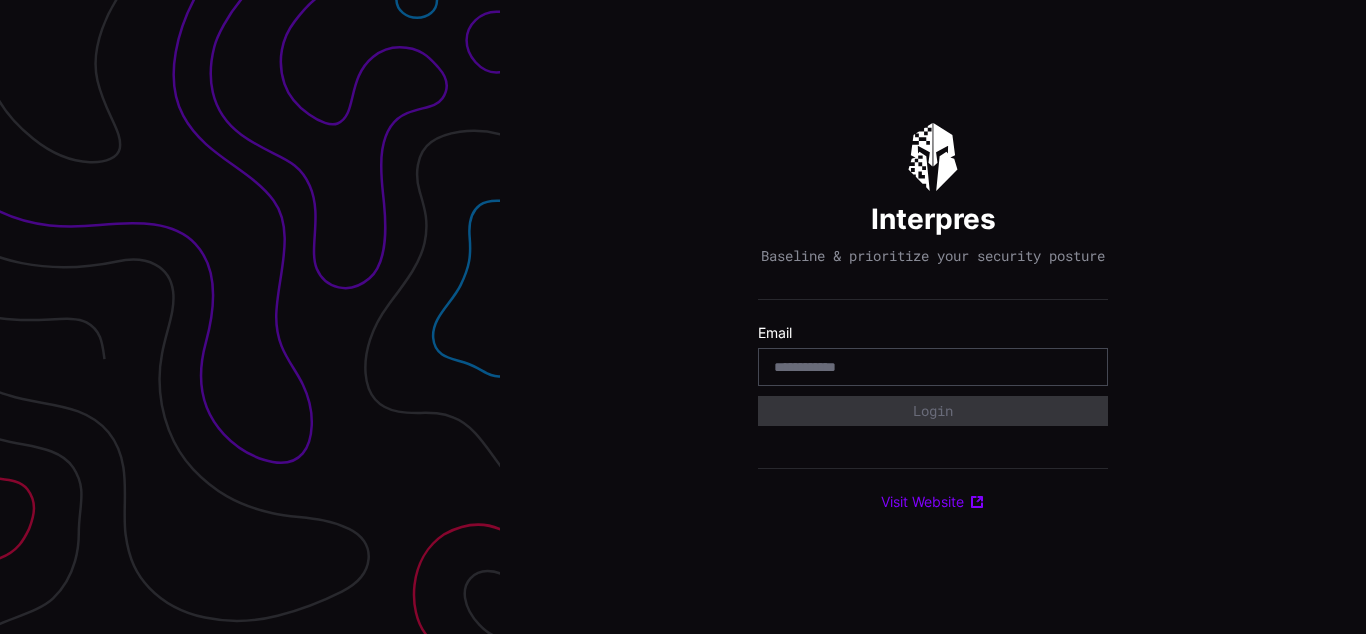 click on "Interpres Baseline & prioritize your security posture Email Login Visit Website" at bounding box center [933, 317] 